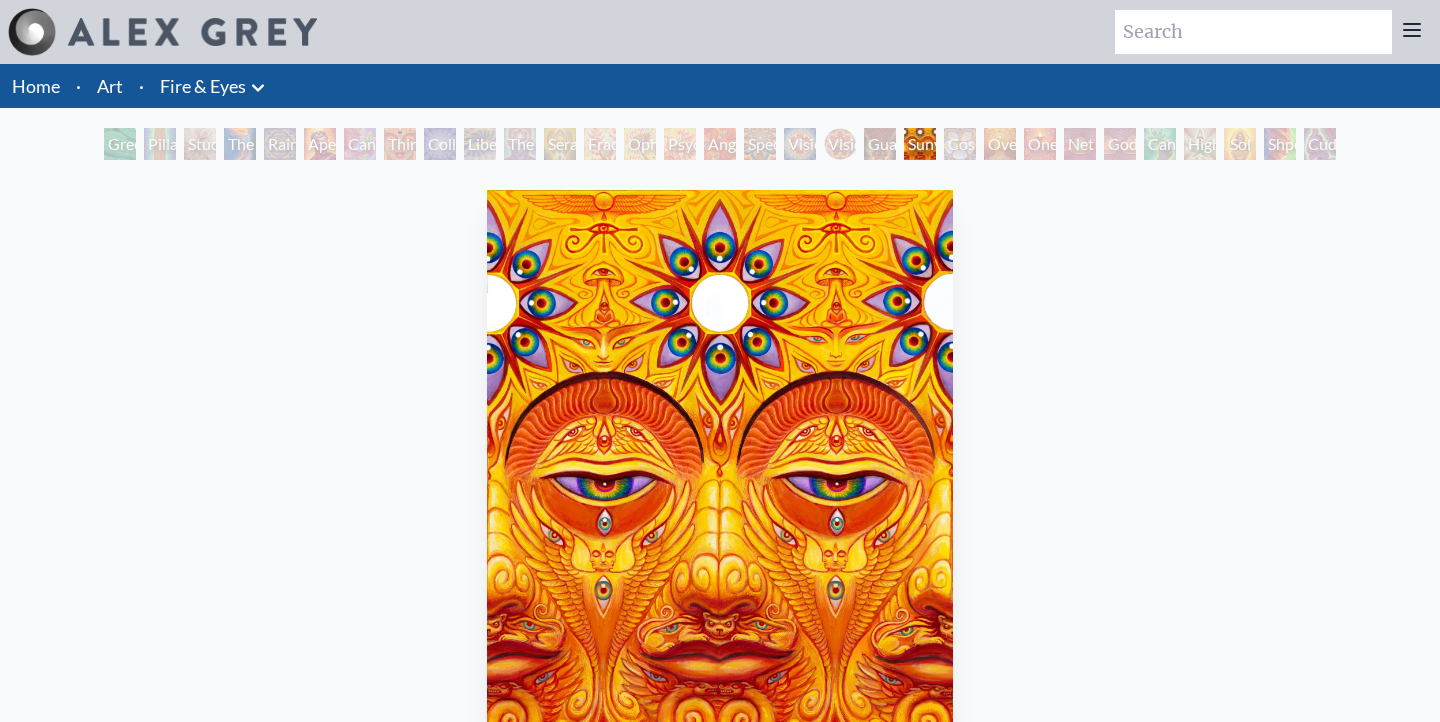 scroll, scrollTop: 0, scrollLeft: 0, axis: both 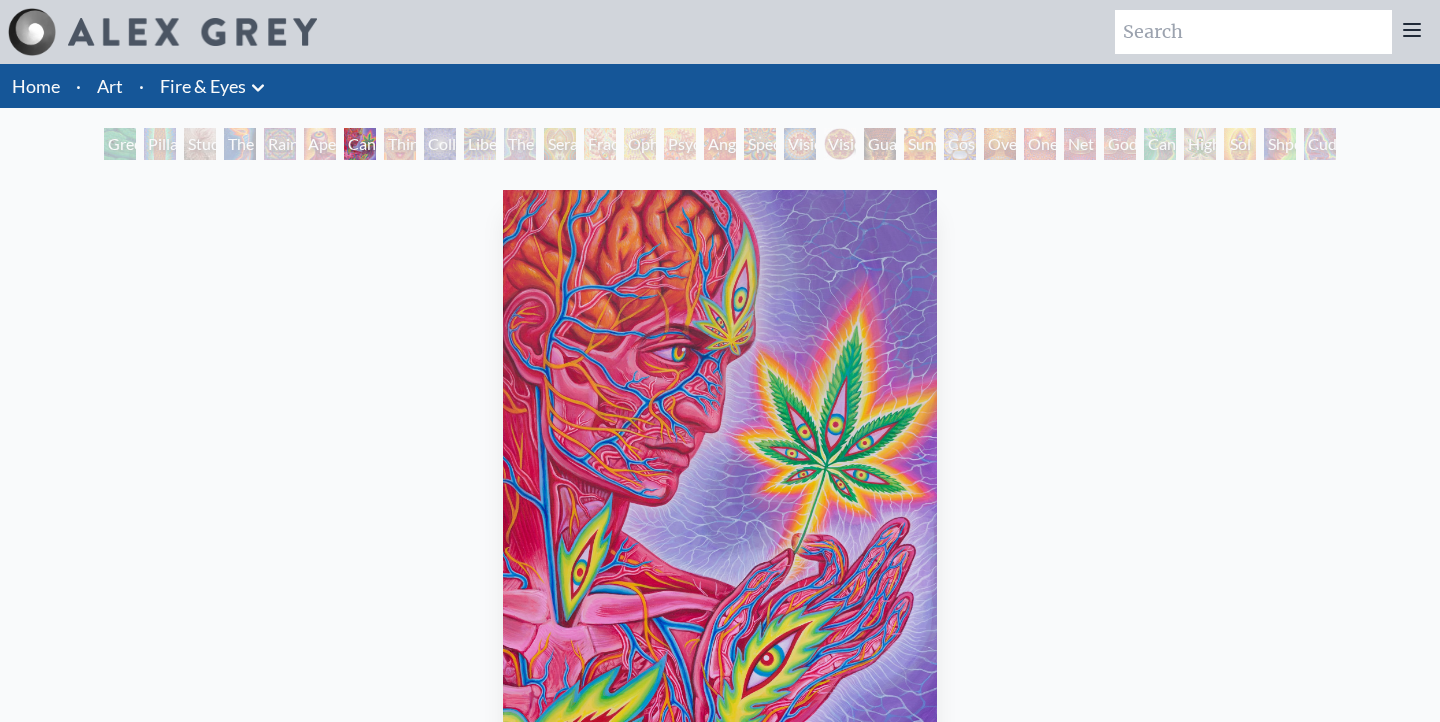 click on "Collective Vision" at bounding box center (440, 144) 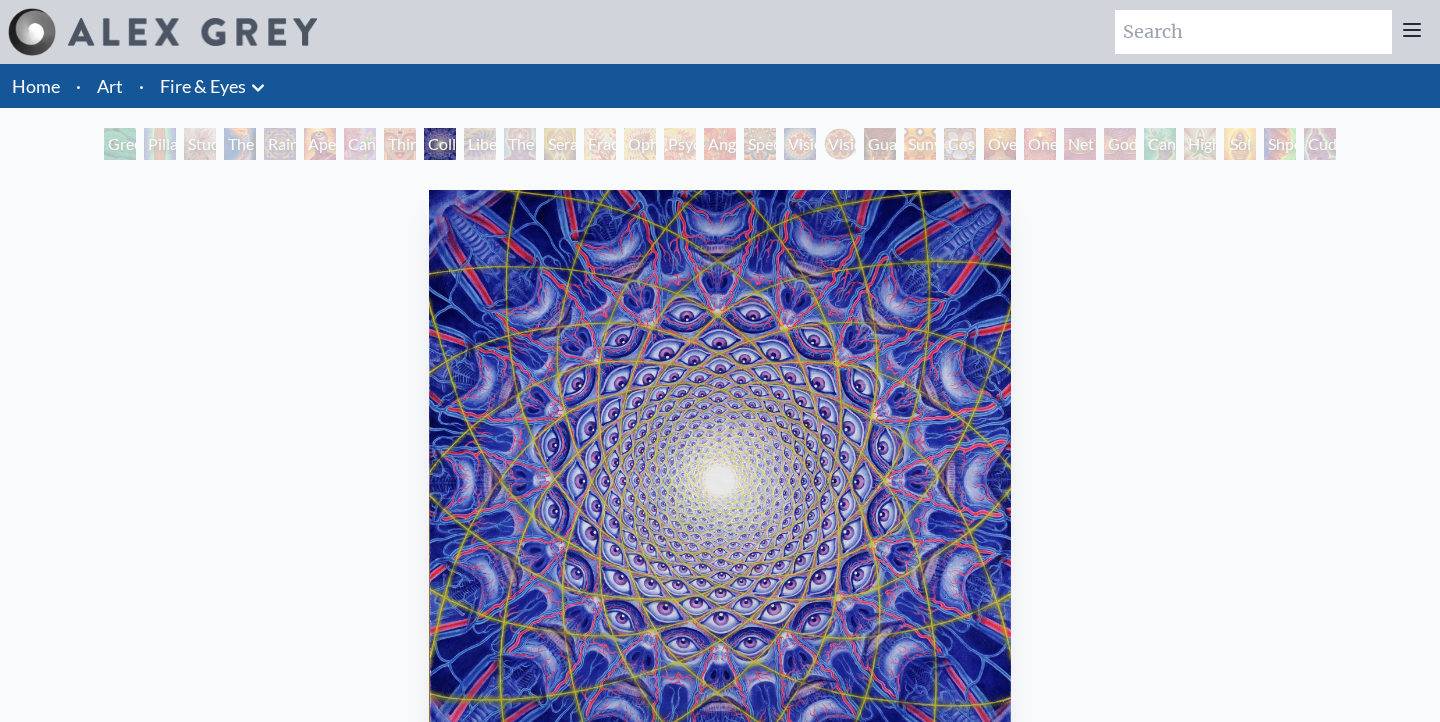 click on "Liberation Through Seeing" at bounding box center [480, 144] 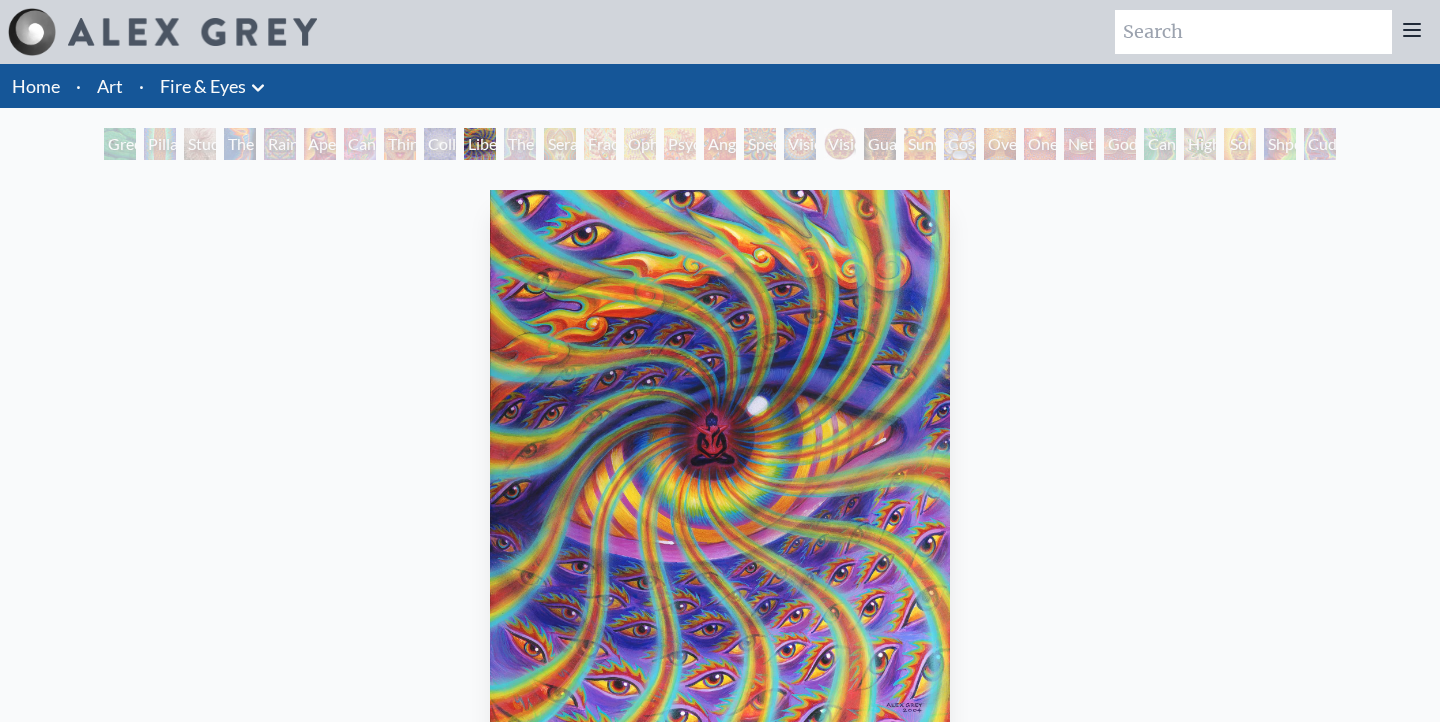 click on "Seraphic Transport Docking on the Third Eye" at bounding box center (560, 144) 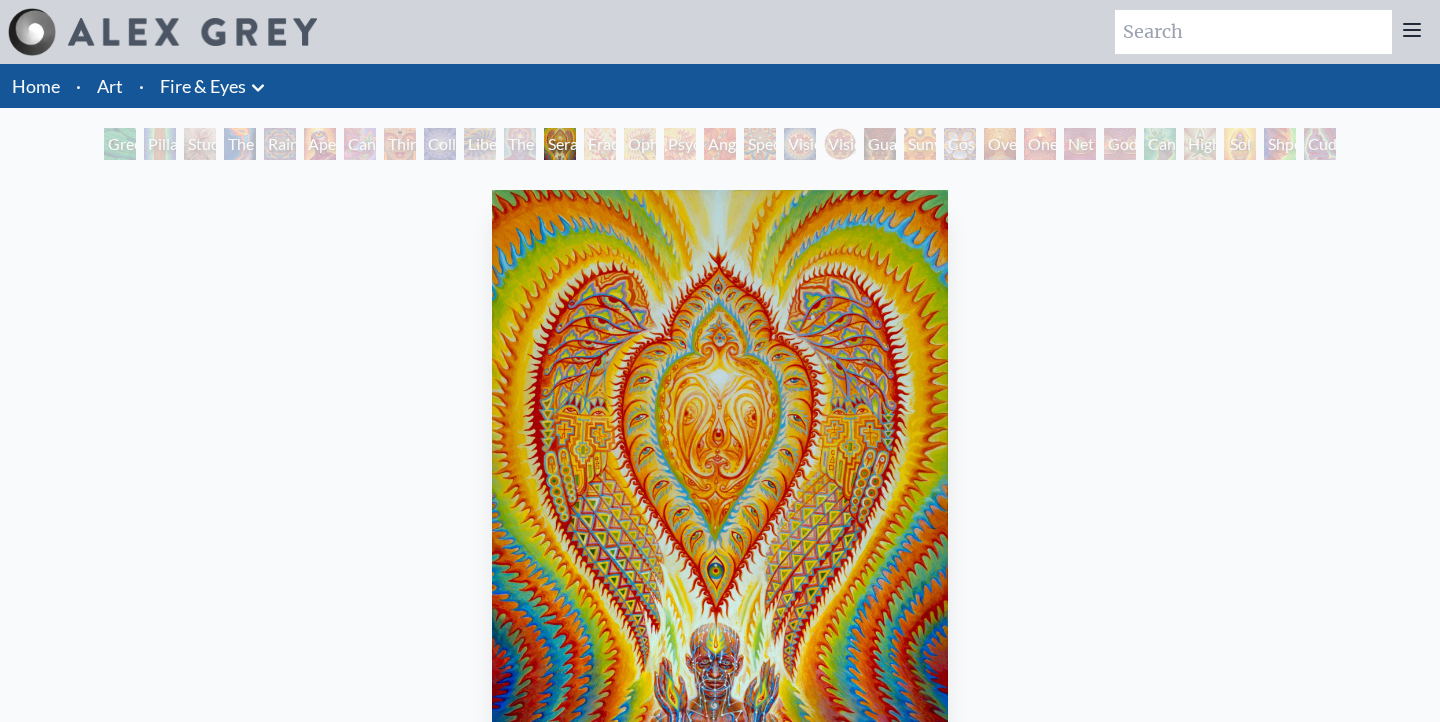click on "Green Hand      Pillar of Awareness      Study for the Great Turn      The Torch      Rainbow Eye Ripple      Aperture      Cannabis Sutra      Third Eye Tears of Joy      Collective Vision      Liberation Through Seeing      The Seer      Seraphic Transport Docking on the Third Eye      Fractal Eyes      Ophanic Eyelash      Psychomicrograph of a Fractal Paisley Cherub Feather Tip      Angel Skin      Spectral Lotus      Vision Crystal      Vision Crystal Tondo      Guardian of Infinite Vision      Sunyata      Cosmic Elf      Oversoul      One      Net of Being      Godself      Cannafist      Higher Vision      Sol Invictus      Shpongled      Cuddle" at bounding box center (720, 147) 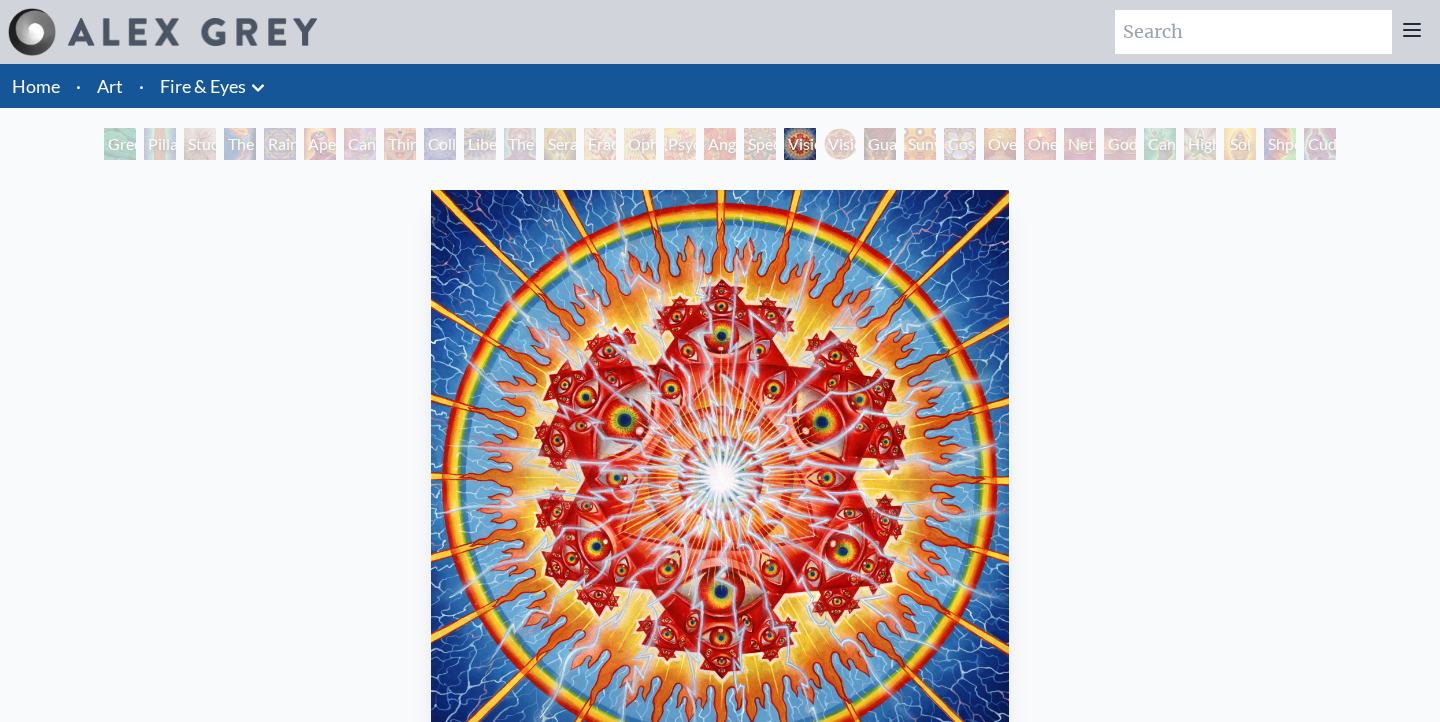 click on "Home
·
Art
·
Fire & Eyes
Anatomical
Drawings" at bounding box center (720, 768) 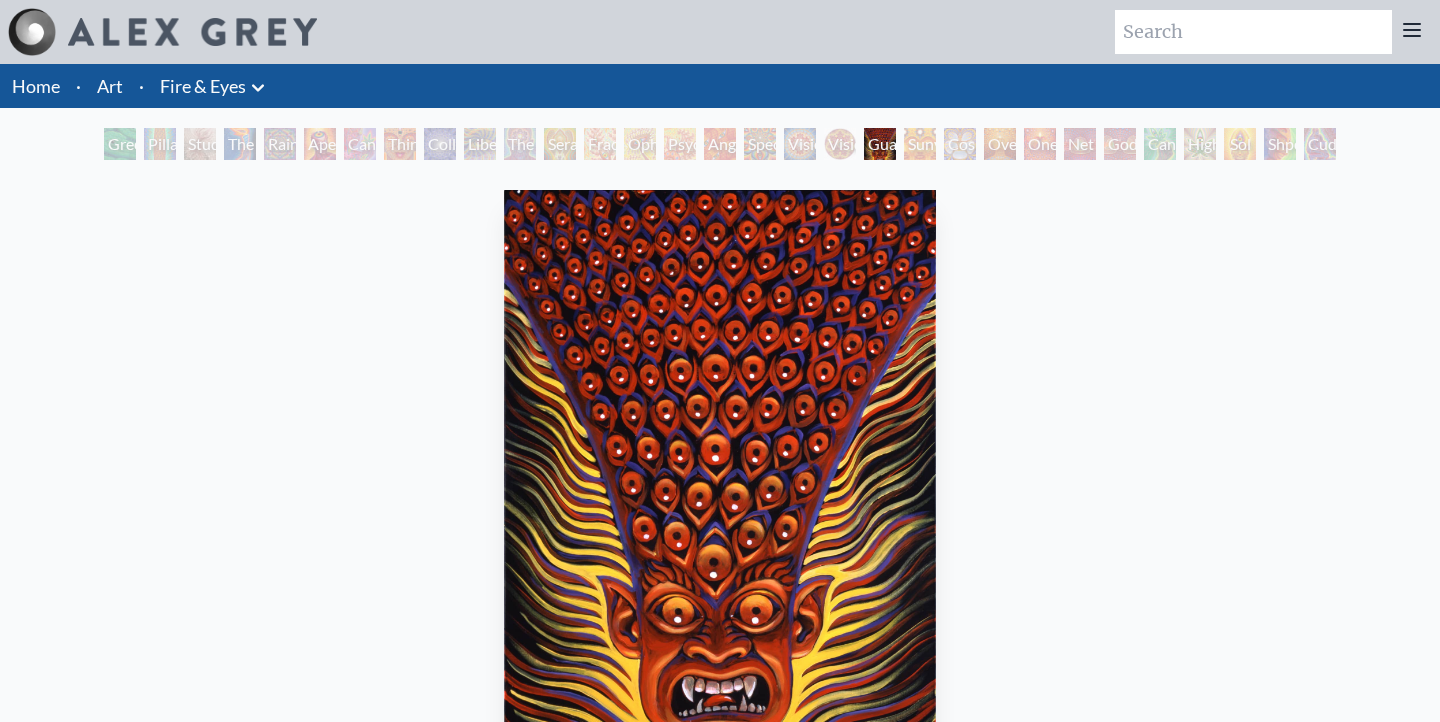 click on "Oversoul" at bounding box center (1000, 144) 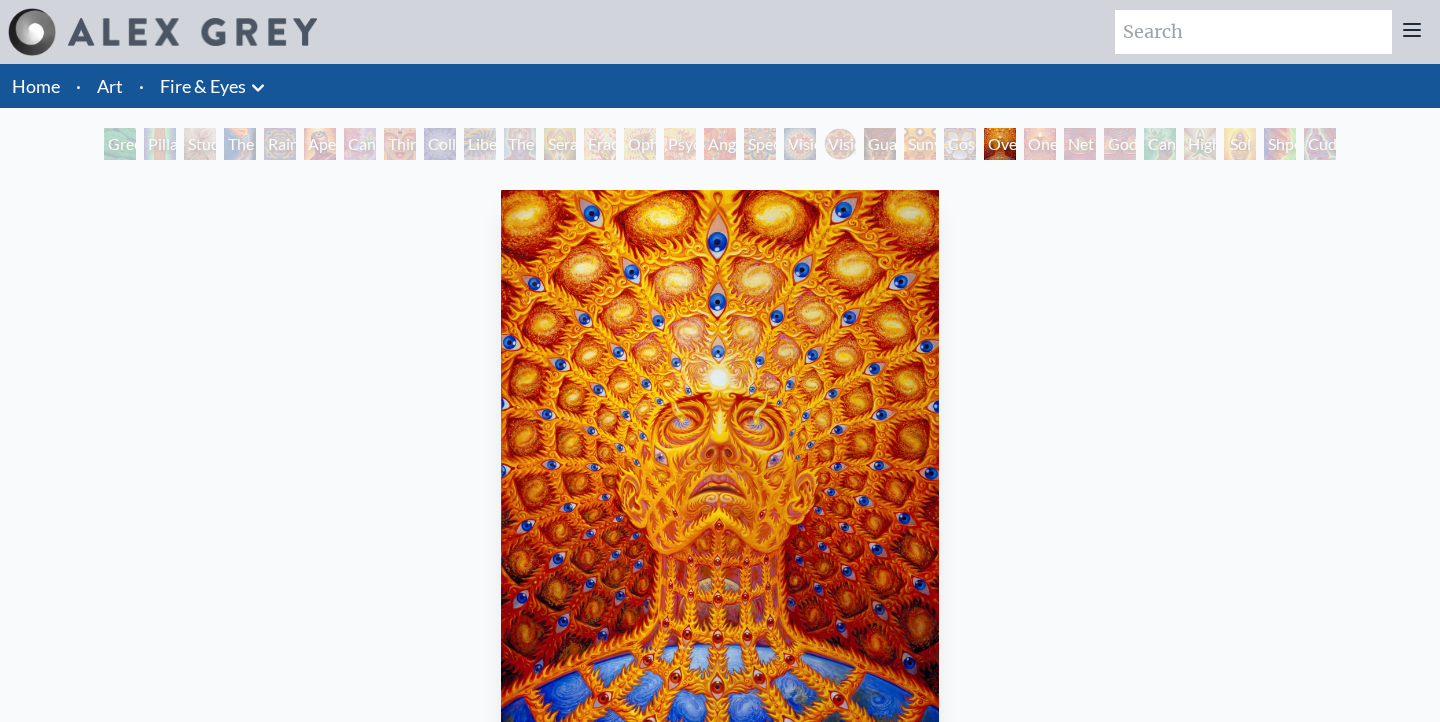click on "One" at bounding box center [1040, 144] 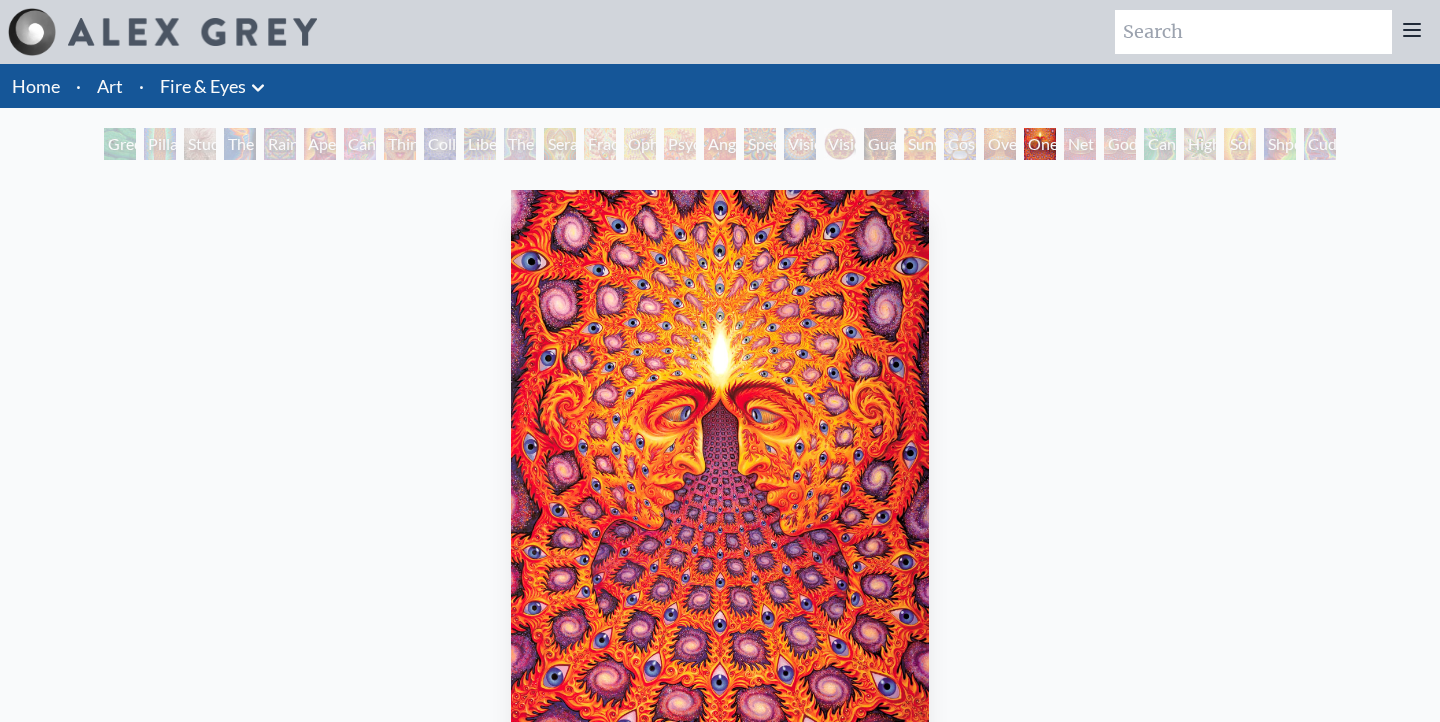 click on "Godself" at bounding box center (1120, 144) 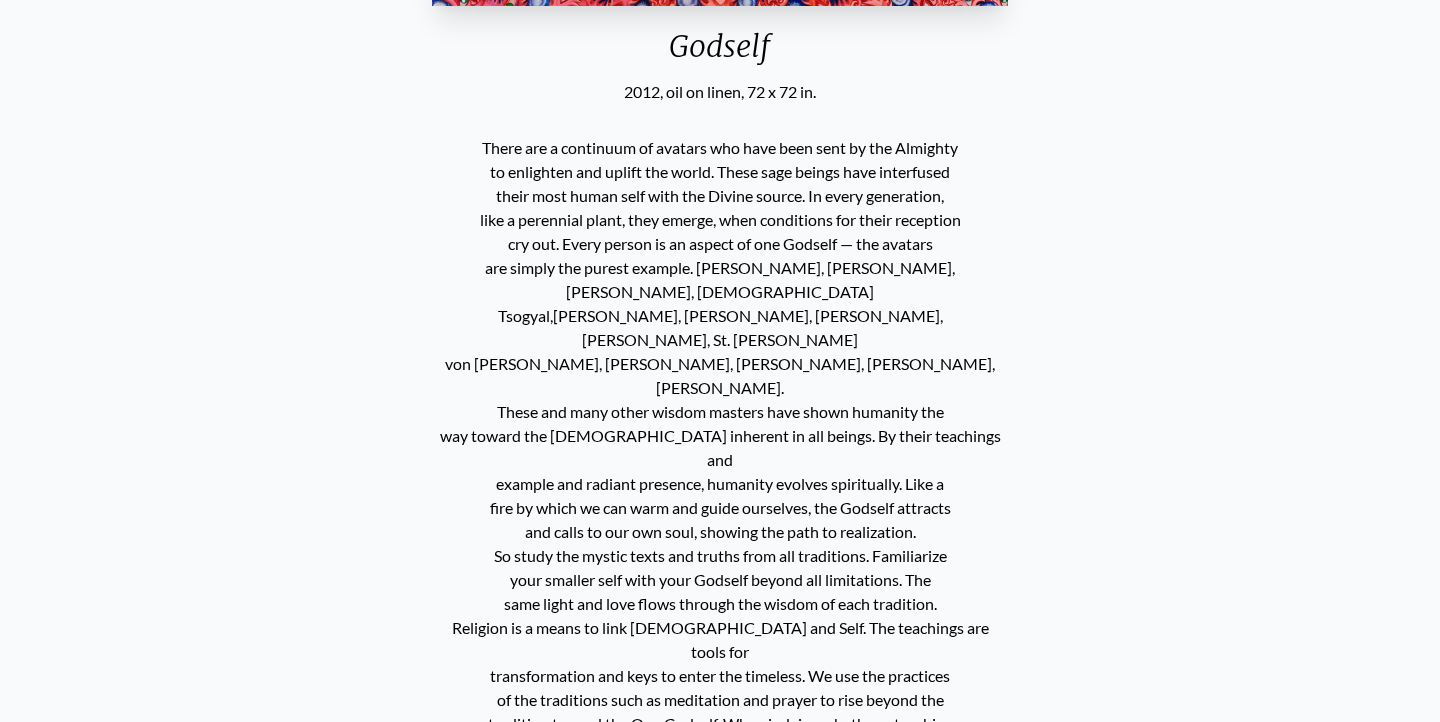 scroll, scrollTop: 777, scrollLeft: 0, axis: vertical 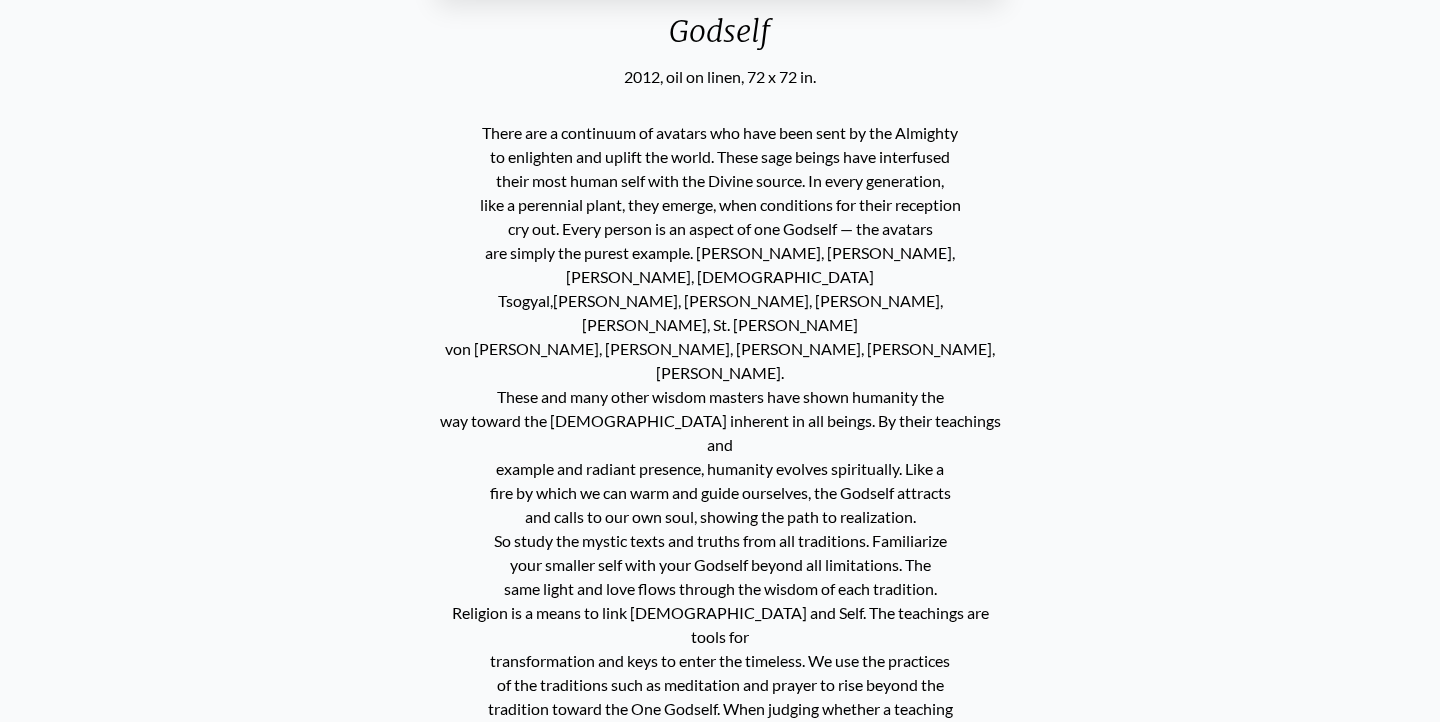 click on "There are a continuum of avatars who have been sent by the Almighty
to enlighten and uplift the world. These sage beings have interfused
their most human self with the Divine source. In every generation,
like a perennial plant, they emerge, when conditions for their reception
cry out. Every person is an aspect of one Godself — the avatars
are simply the purest example. Jesus, Buddha, Padmasambhava, Yeshe
Tsogyal,Ibn Arabi, Rumi, Plato, Plotinus, St. Teresa, Hildegard
von Bingen, Emerson, Ramana Maharshi, Adi Da, Ken Wilber.
These and many other wisdom masters have shown humanity the
way toward the Godself inherent in all beings. By their teachings and
example and radiant presence, humanity evolves spiritually. Like a
fire by which we can warm and guide ourselves, the Godself attracts
and calls to our own soul, showing the path to realization.
So study the mystic texts and truths from all traditions. Familiarize
your smaller self with your Godself beyond all limitations. The" at bounding box center [720, 565] 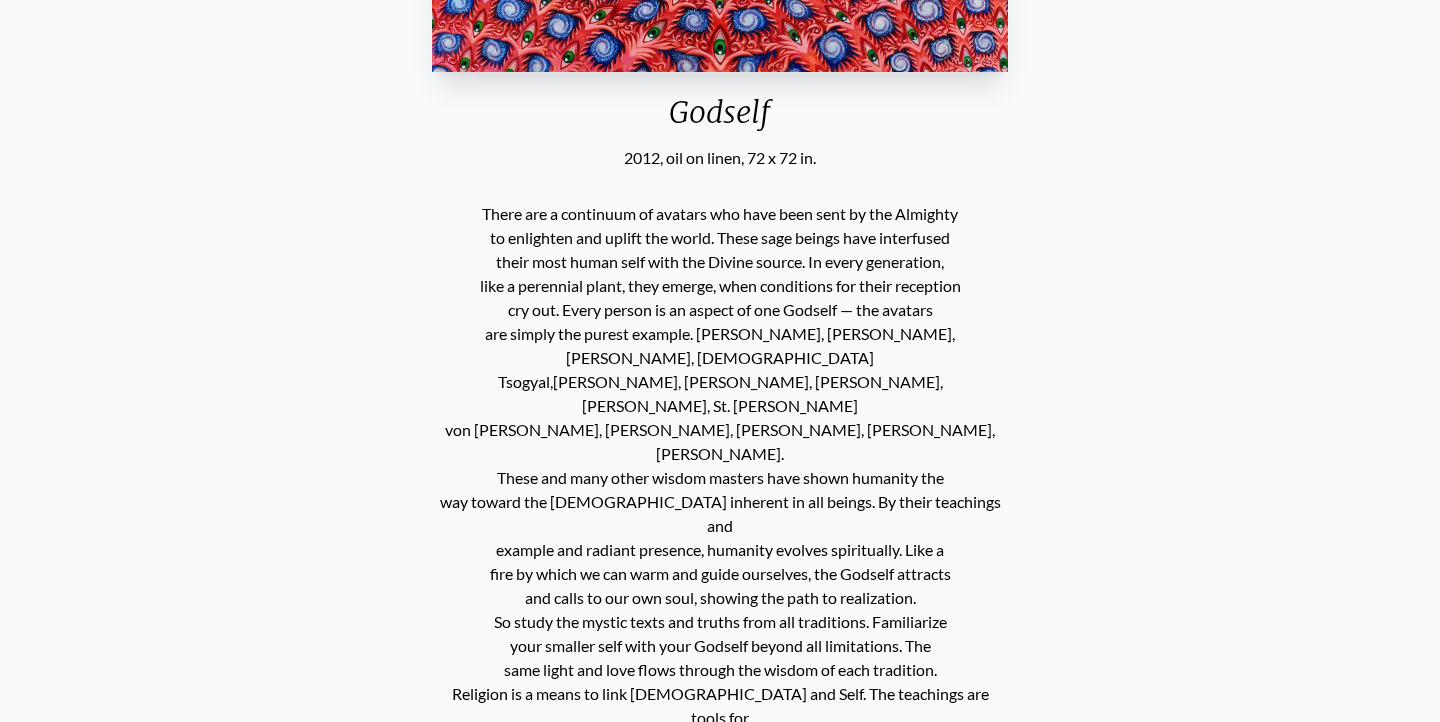 scroll, scrollTop: 642, scrollLeft: 0, axis: vertical 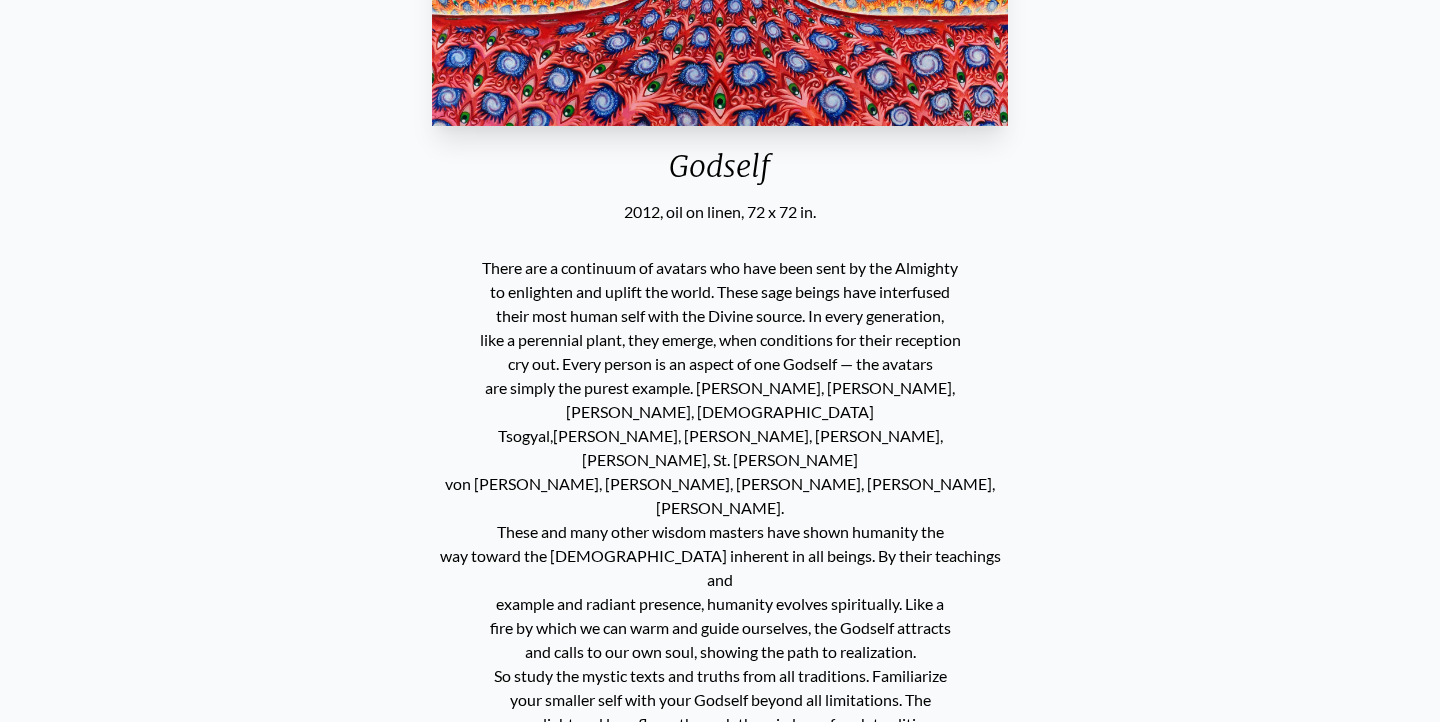 click on "There are a continuum of avatars who have been sent by the Almighty
to enlighten and uplift the world. These sage beings have interfused
their most human self with the Divine source. In every generation,
like a perennial plant, they emerge, when conditions for their reception
cry out. Every person is an aspect of one Godself — the avatars
are simply the purest example. Jesus, Buddha, Padmasambhava, Yeshe
Tsogyal,Ibn Arabi, Rumi, Plato, Plotinus, St. Teresa, Hildegard
von Bingen, Emerson, Ramana Maharshi, Adi Da, Ken Wilber.
These and many other wisdom masters have shown humanity the
way toward the Godself inherent in all beings. By their teachings and
example and radiant presence, humanity evolves spiritually. Like a
fire by which we can warm and guide ourselves, the Godself attracts
and calls to our own soul, showing the path to realization.
So study the mystic texts and truths from all traditions. Familiarize
your smaller self with your Godself beyond all limitations. The" at bounding box center (720, 700) 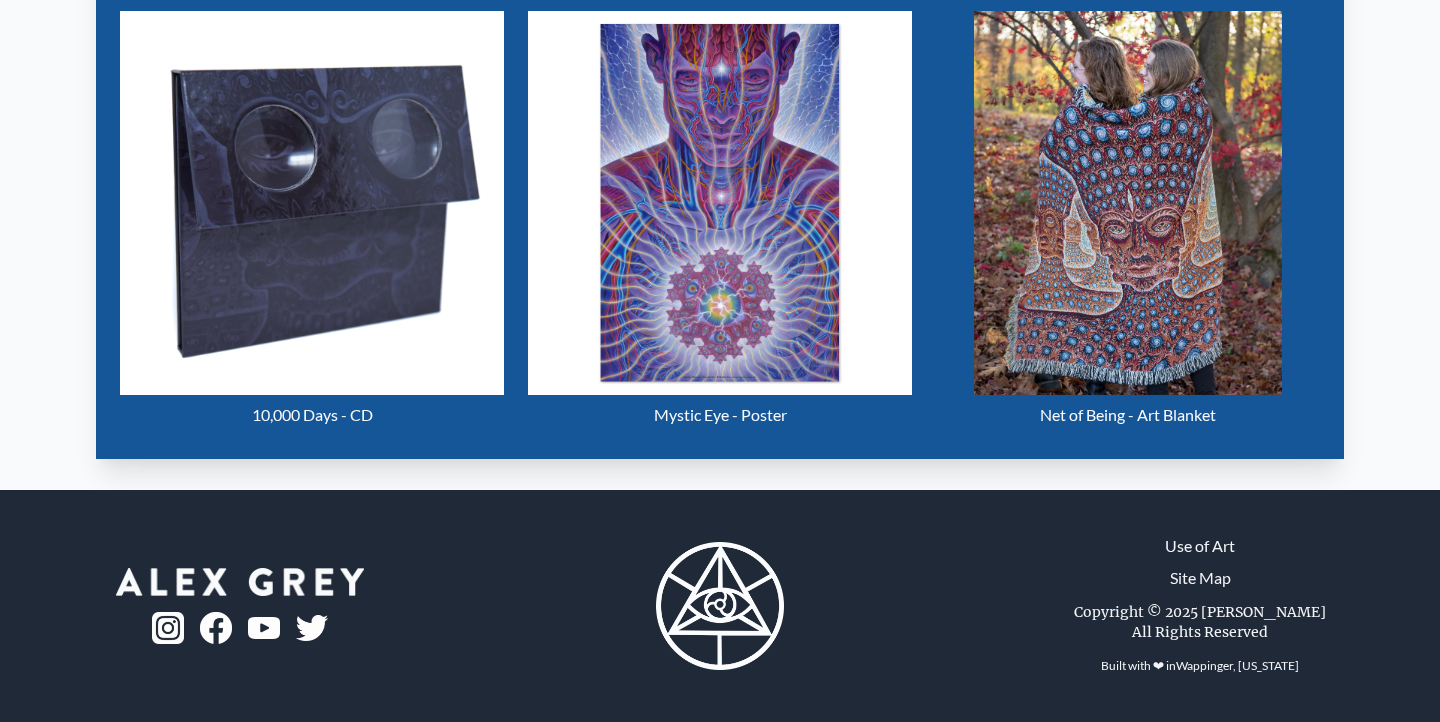 scroll, scrollTop: 983, scrollLeft: 0, axis: vertical 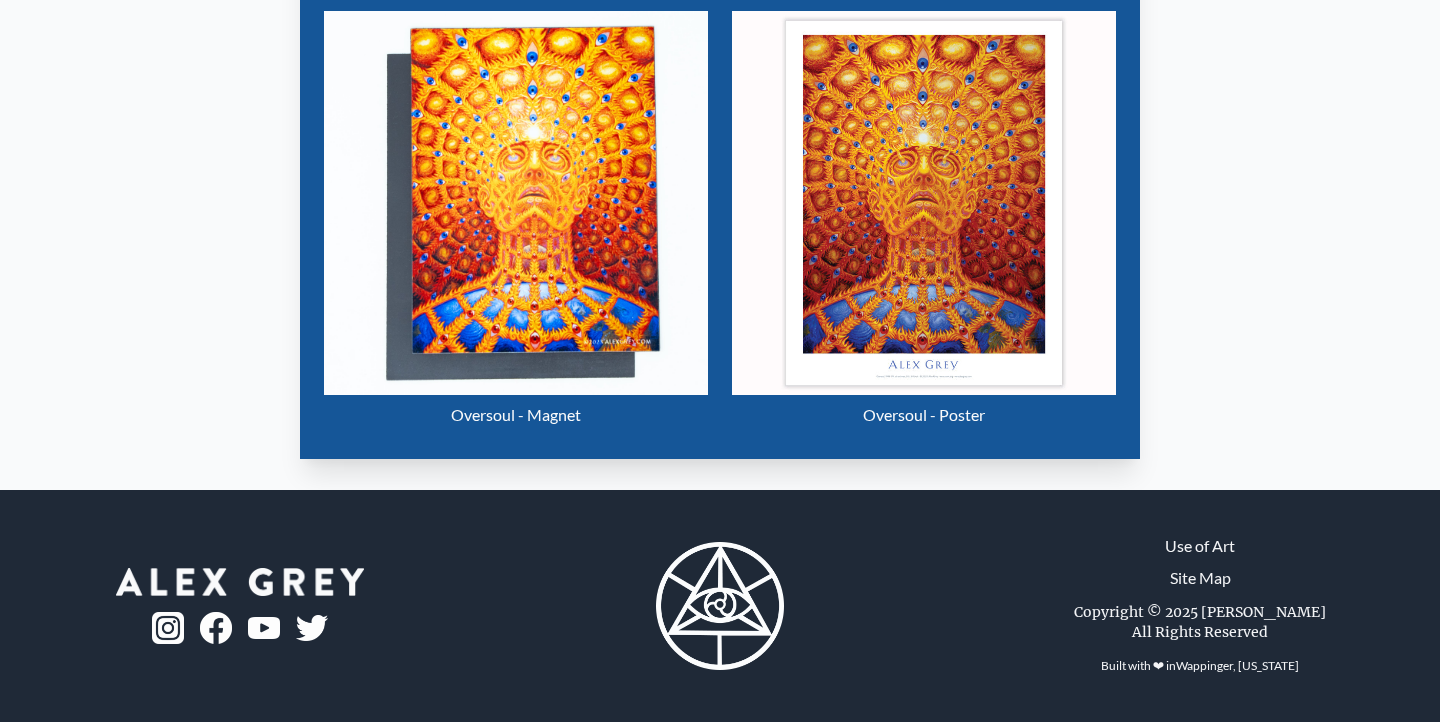click on "Use of Art
Site Map
Copyright © 2025 Alex Grey
All Rights Reserved
Built with ❤ in  Wappinger, New York" at bounding box center [1200, 606] 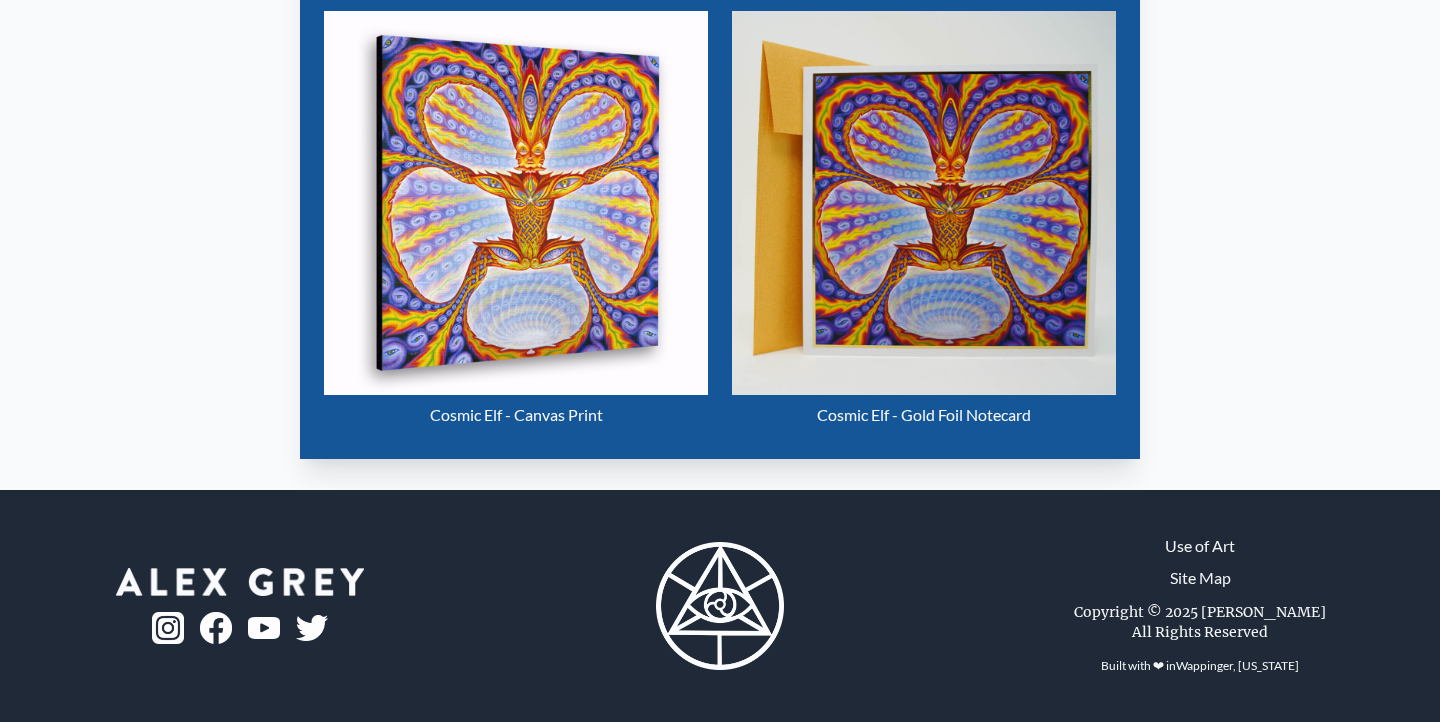 click on "Visit the CoSM Shop
Cosmic Elf - Canvas Print
Cosmic Elf - Gold Foil Notecard" at bounding box center (720, 179) 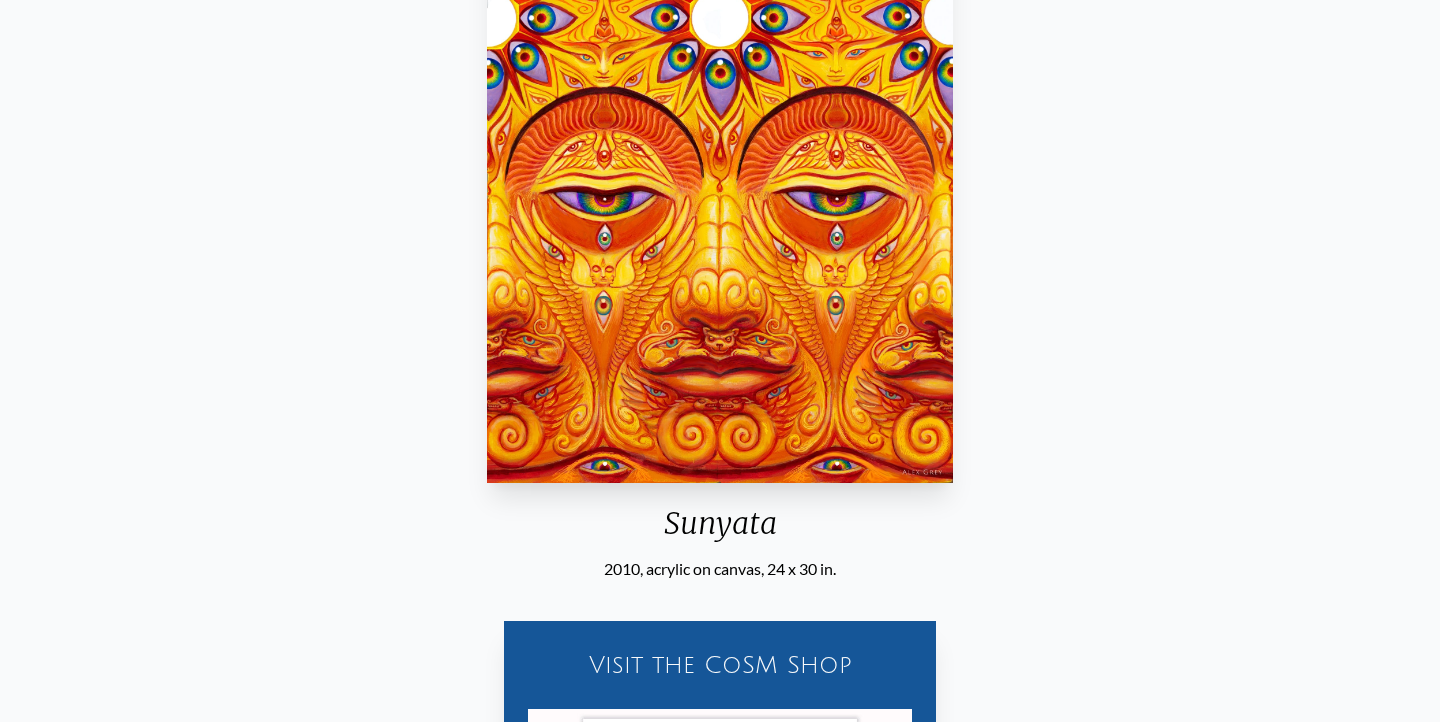 scroll, scrollTop: 131, scrollLeft: 0, axis: vertical 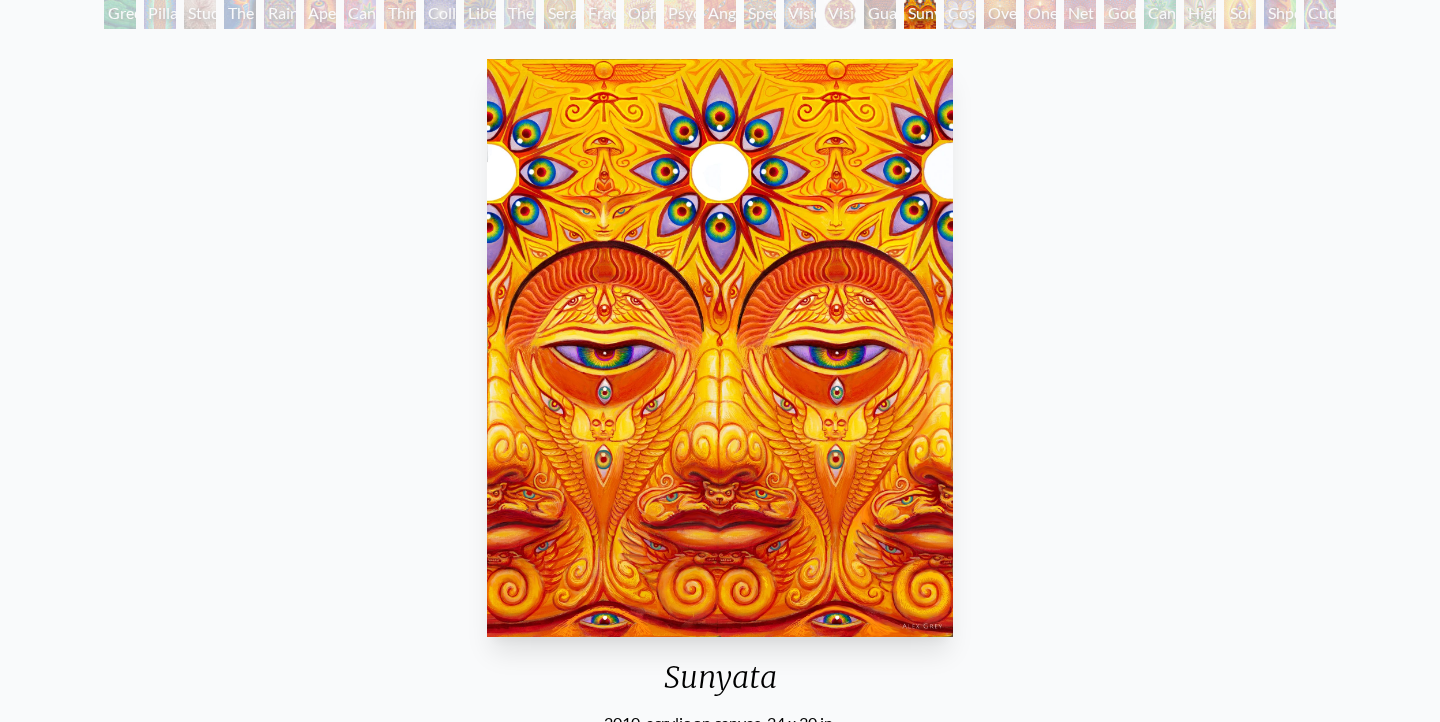 click on "Godself" at bounding box center (1120, 13) 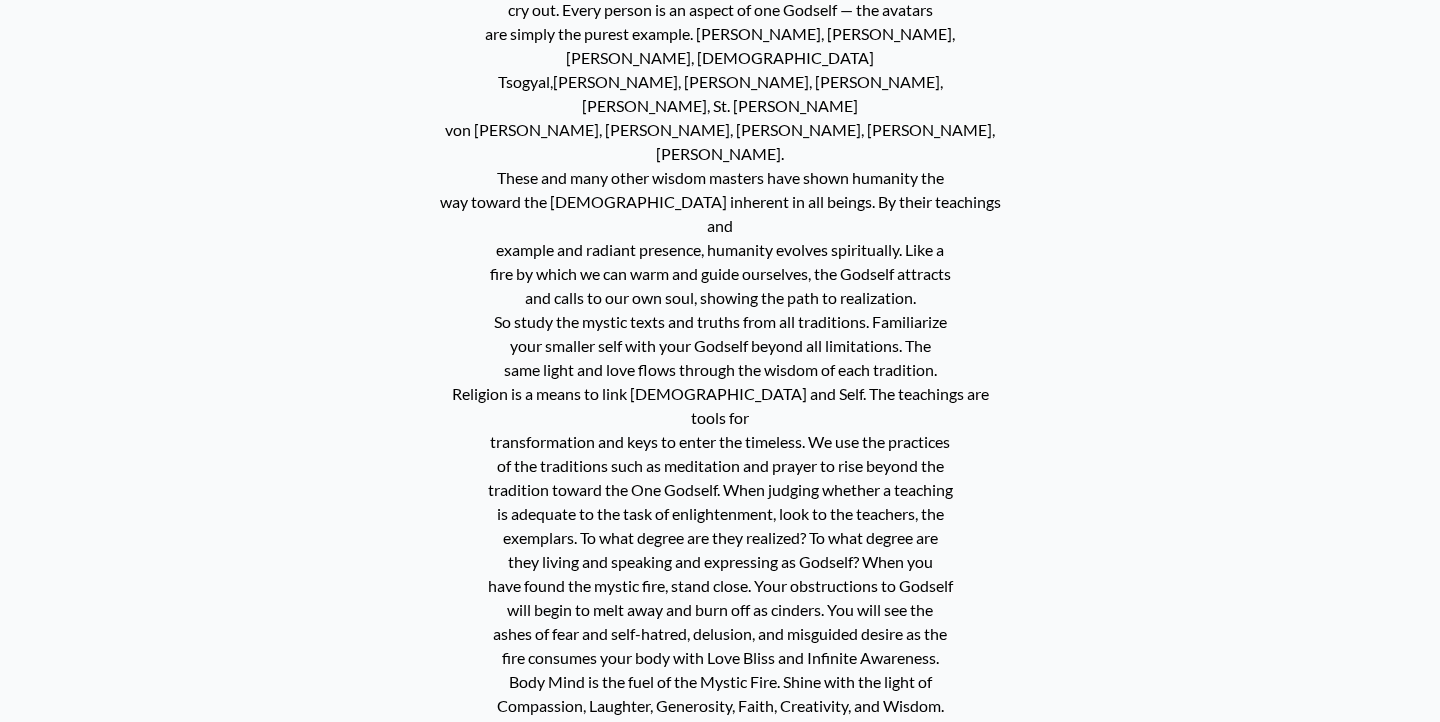 scroll, scrollTop: 1062, scrollLeft: 0, axis: vertical 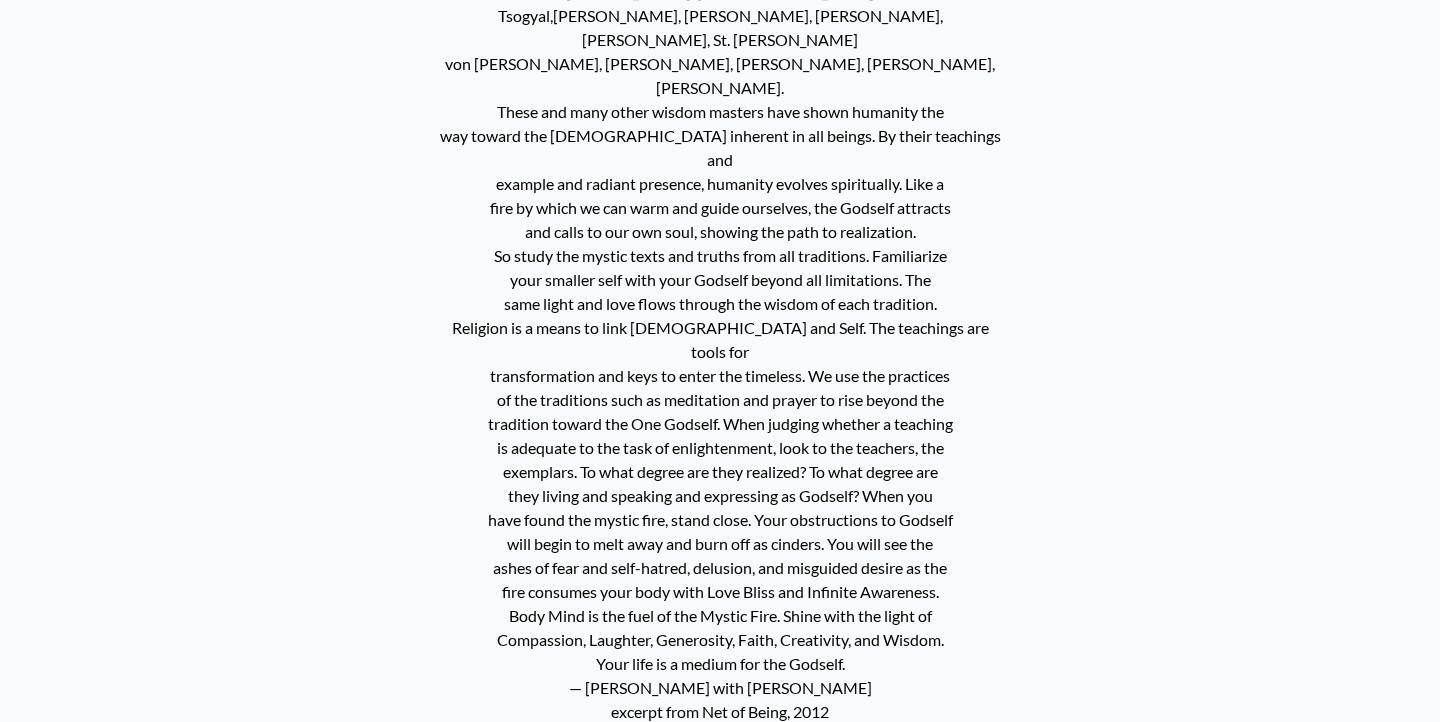 click on "There are a continuum of avatars who have been sent by the Almighty
to enlighten and uplift the world. These sage beings have interfused
their most human self with the Divine source. In every generation,
like a perennial plant, they emerge, when conditions for their reception
cry out. Every person is an aspect of one Godself — the avatars
are simply the purest example. Jesus, Buddha, Padmasambhava, Yeshe
Tsogyal,Ibn Arabi, Rumi, Plato, Plotinus, St. Teresa, Hildegard
von Bingen, Emerson, Ramana Maharshi, Adi Da, Ken Wilber.
These and many other wisdom masters have shown humanity the
way toward the Godself inherent in all beings. By their teachings and
example and radiant presence, humanity evolves spiritually. Like a
fire by which we can warm and guide ourselves, the Godself attracts
and calls to our own soul, showing the path to realization.
So study the mystic texts and truths from all traditions. Familiarize
your smaller self with your Godself beyond all limitations. The" at bounding box center [720, 280] 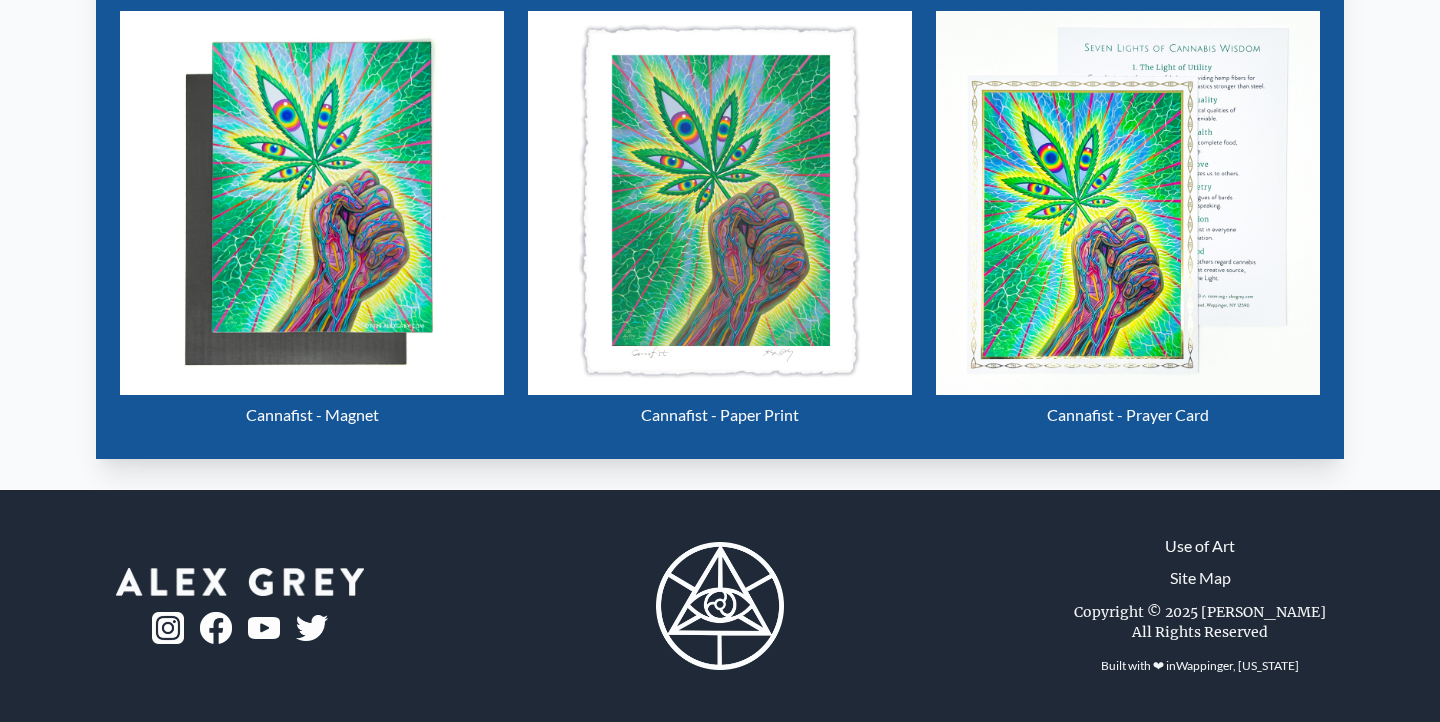 scroll, scrollTop: 983, scrollLeft: 0, axis: vertical 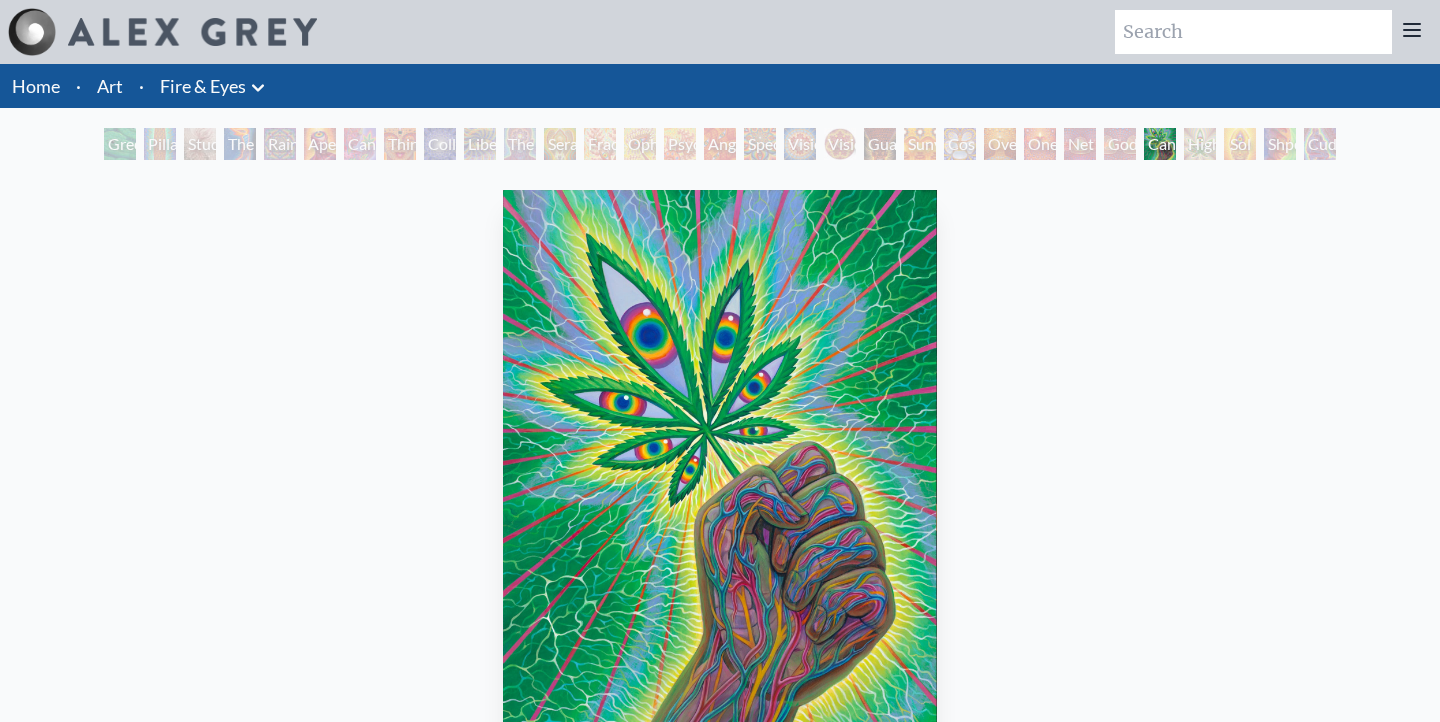 click on "Collective Vision" at bounding box center (440, 144) 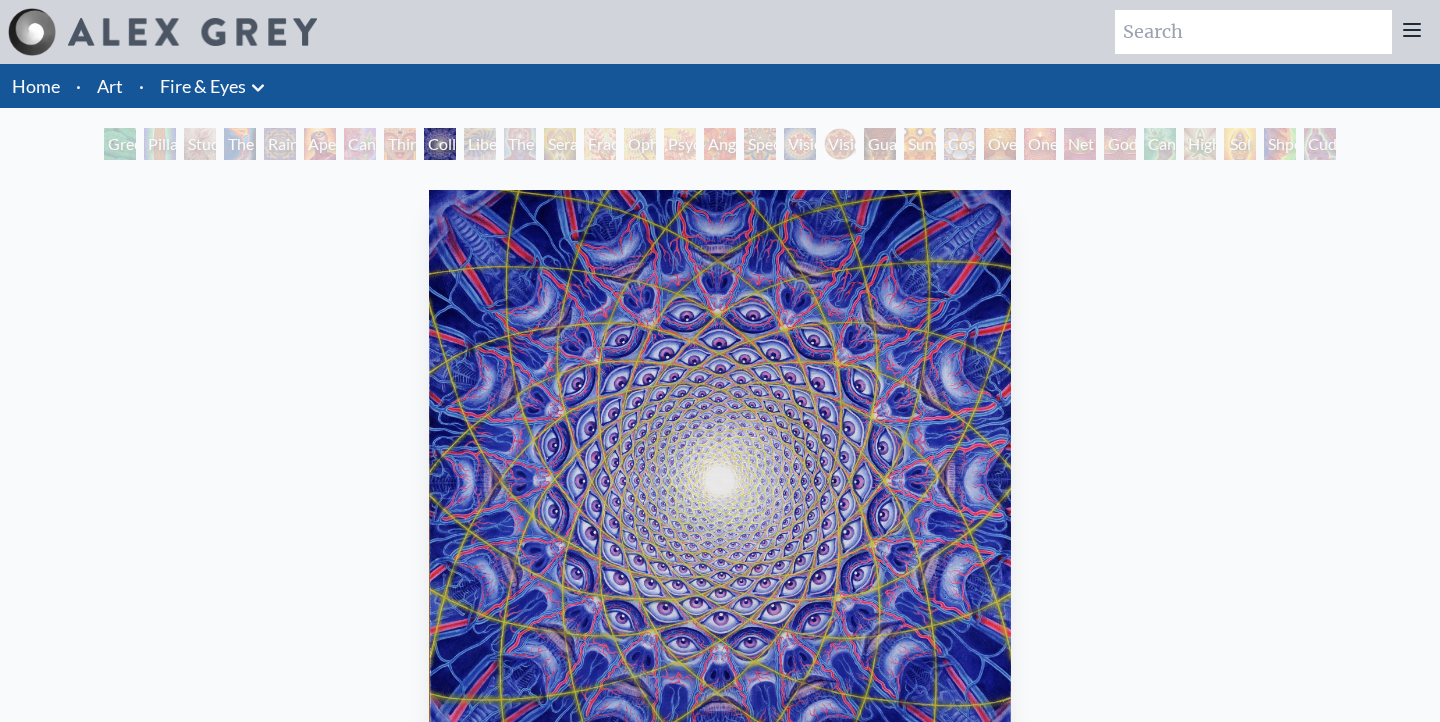 click on "Rainbow Eye Ripple" at bounding box center (280, 144) 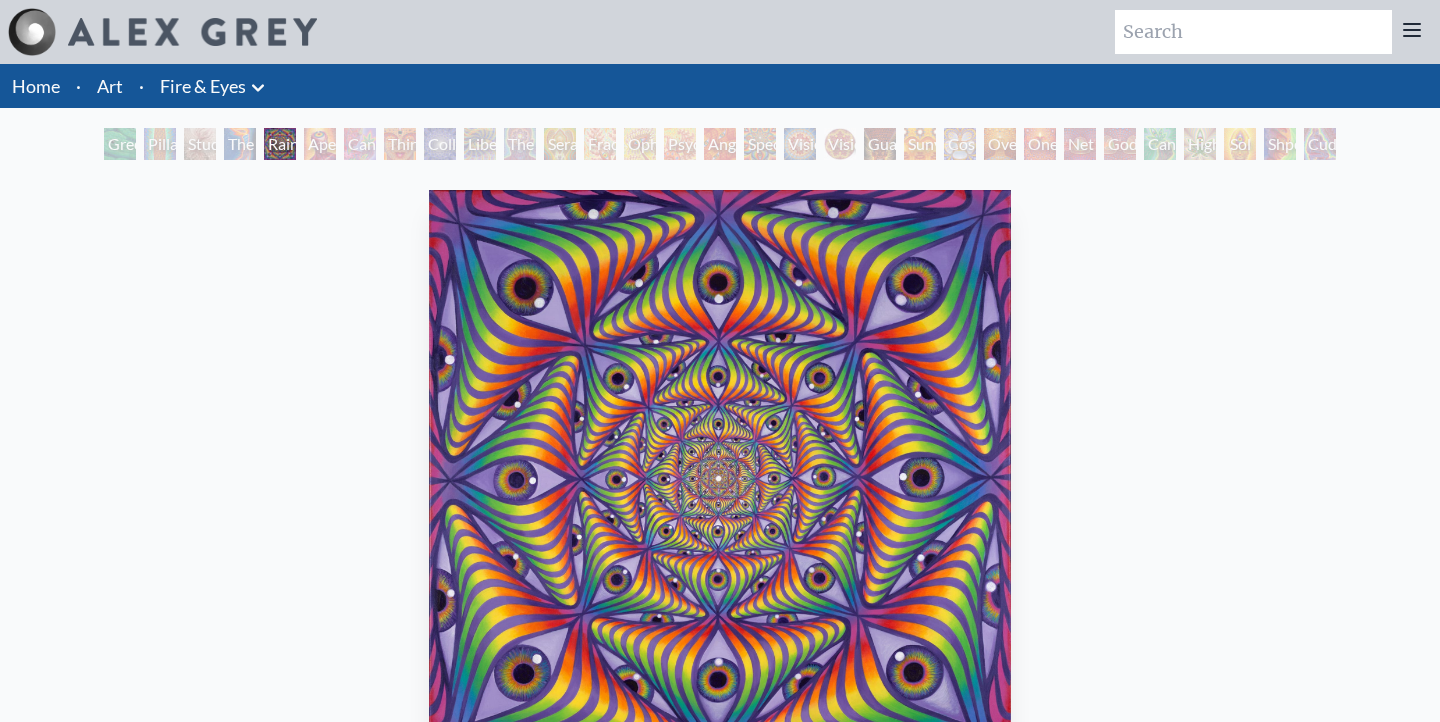 click on "The Torch" at bounding box center (240, 144) 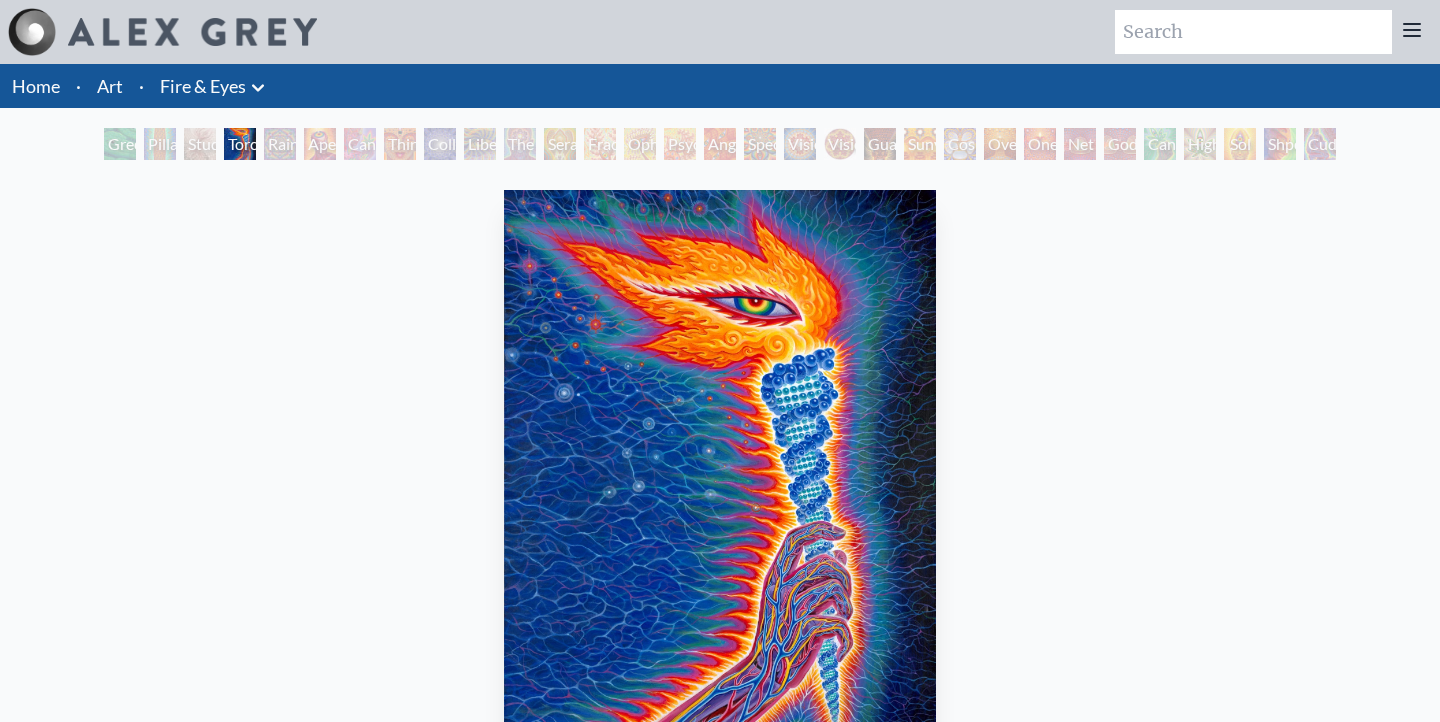 scroll, scrollTop: 48, scrollLeft: 0, axis: vertical 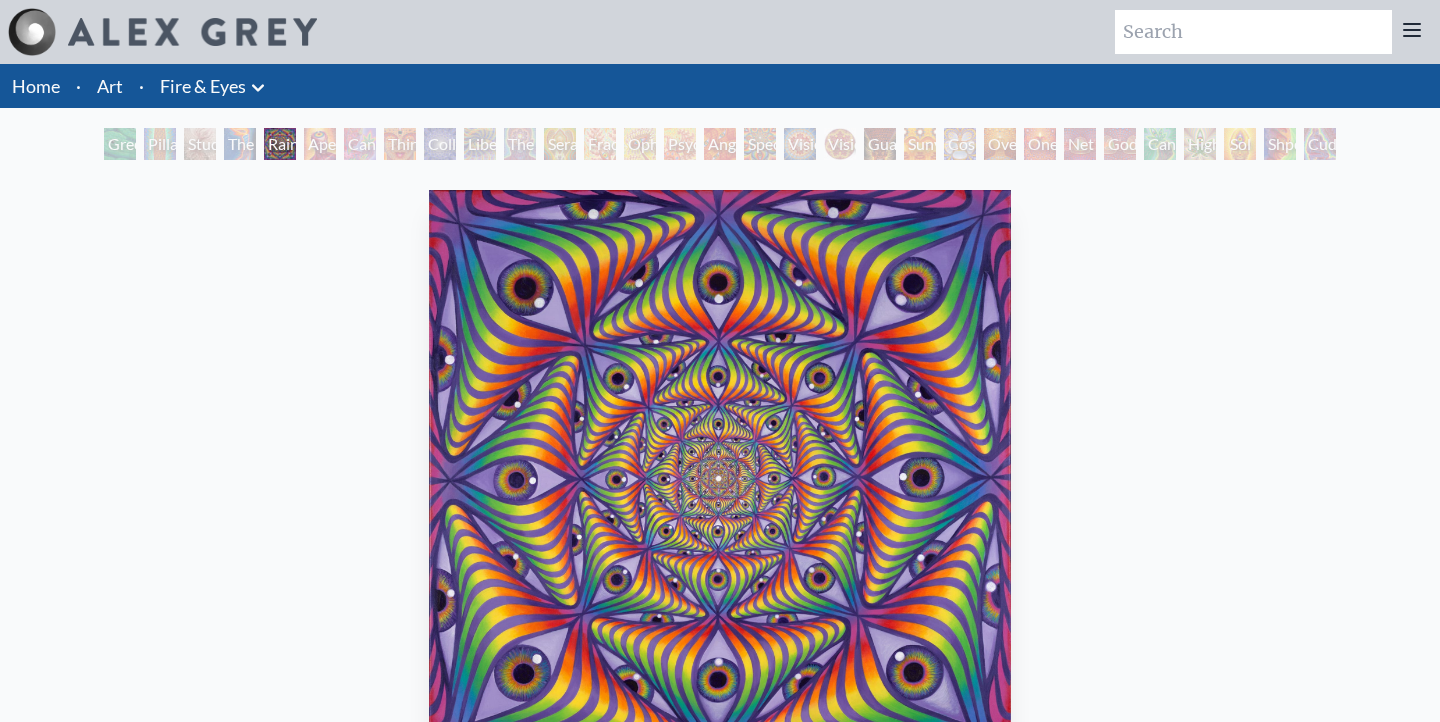 click at bounding box center [719, 479] 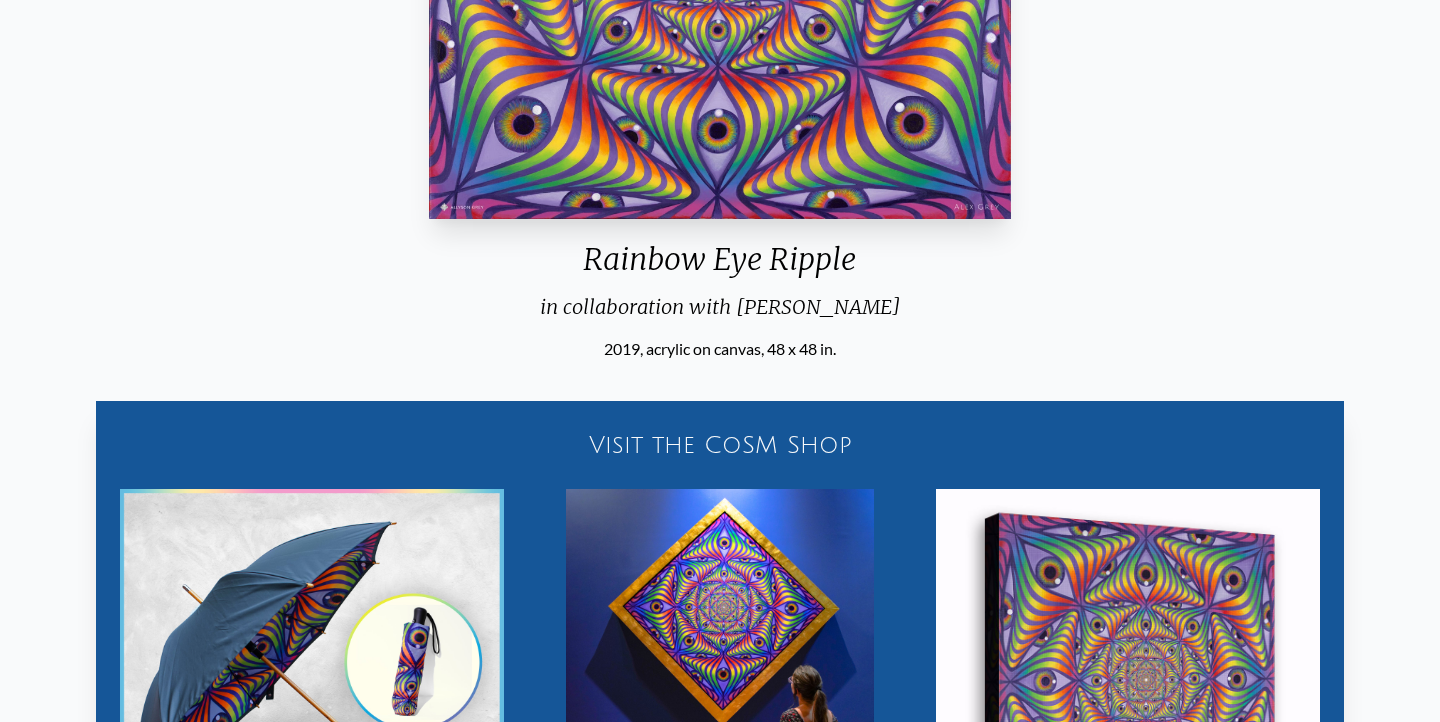 scroll, scrollTop: 675, scrollLeft: 0, axis: vertical 